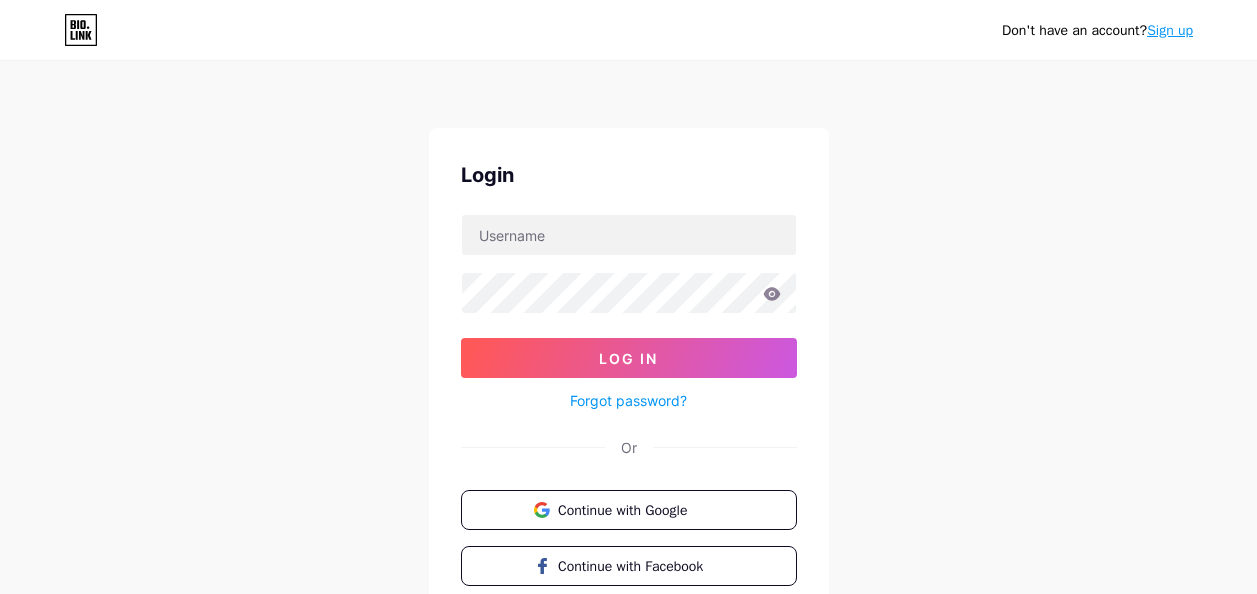 scroll, scrollTop: 0, scrollLeft: 0, axis: both 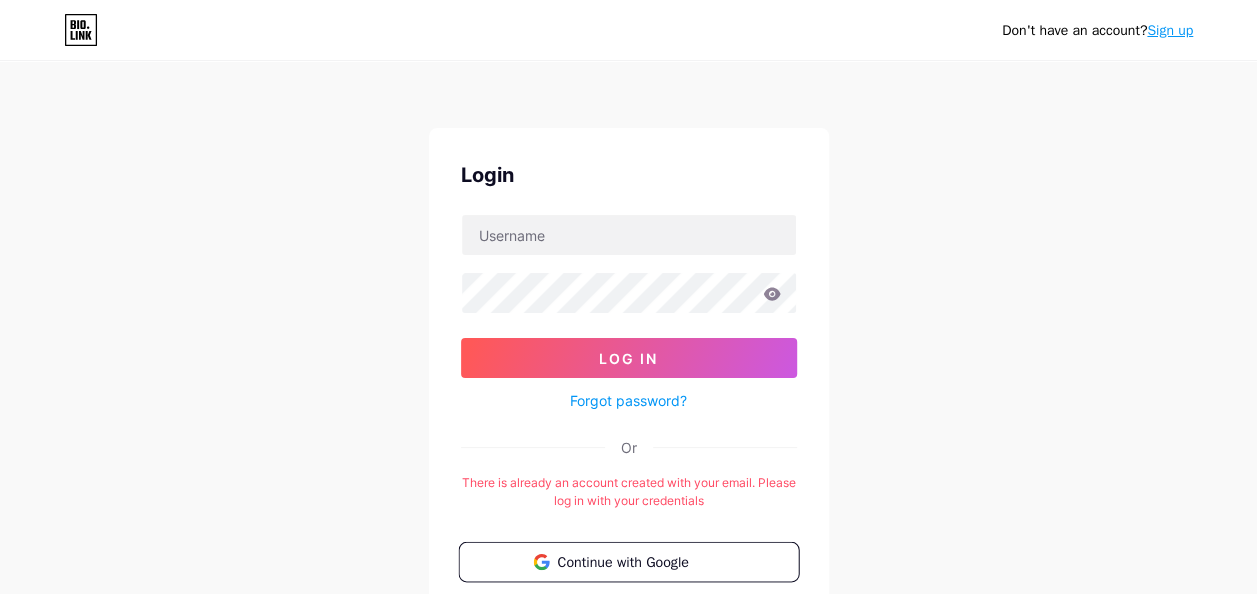 click on "Continue with Google" at bounding box center [640, 561] 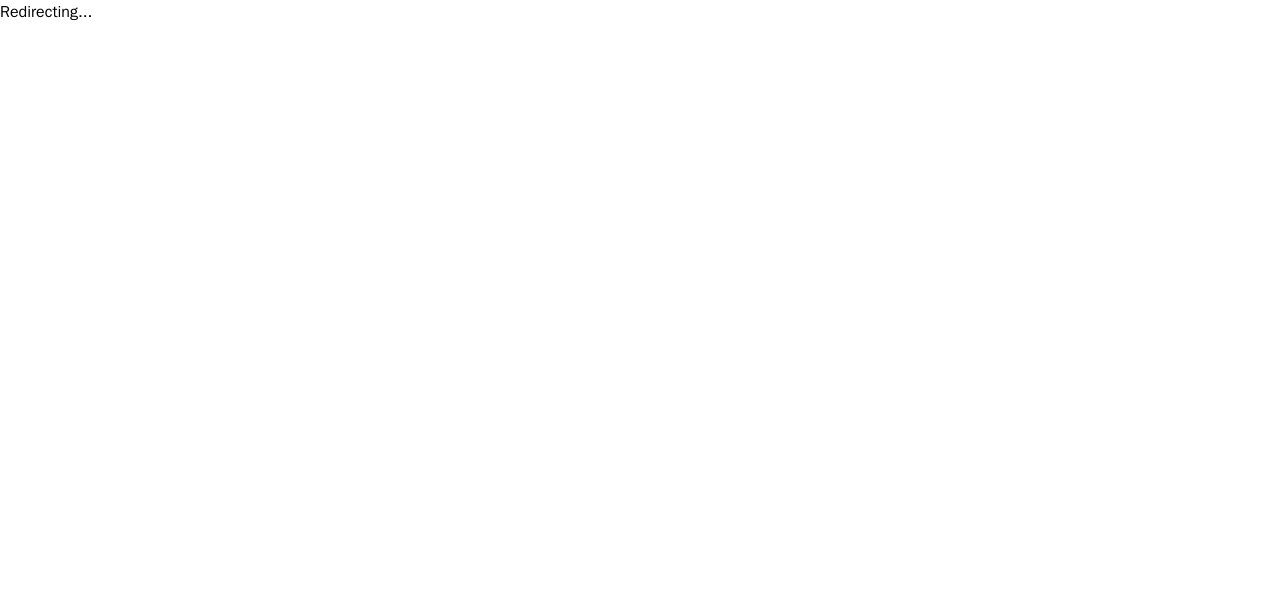 scroll, scrollTop: 0, scrollLeft: 0, axis: both 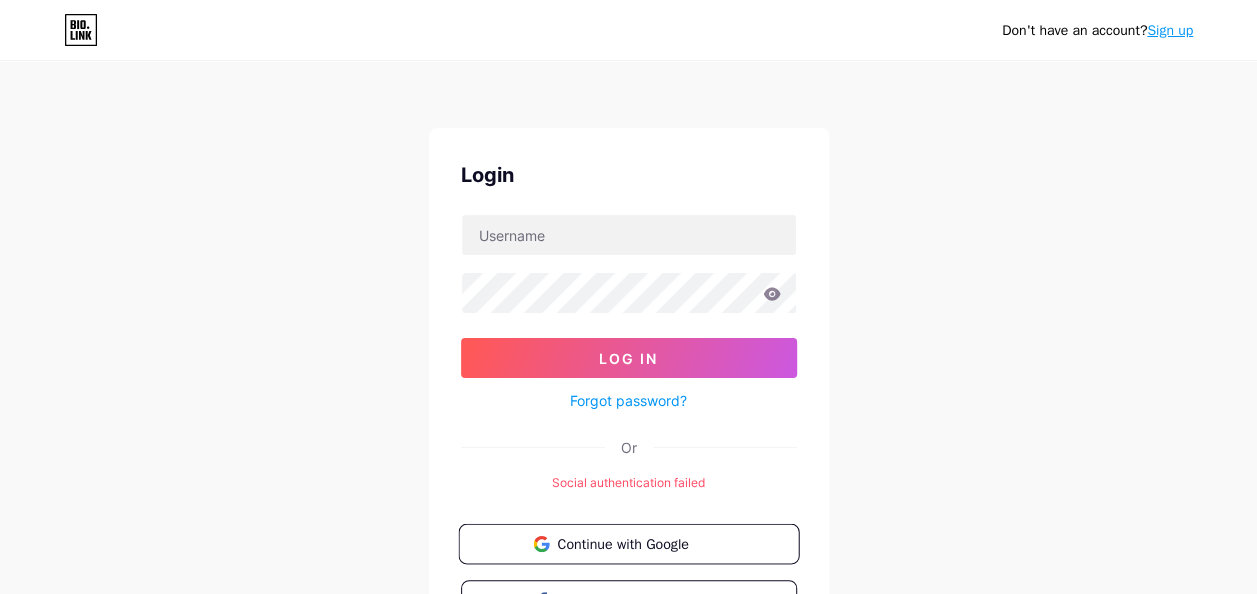 click on "Continue with Google" at bounding box center (640, 543) 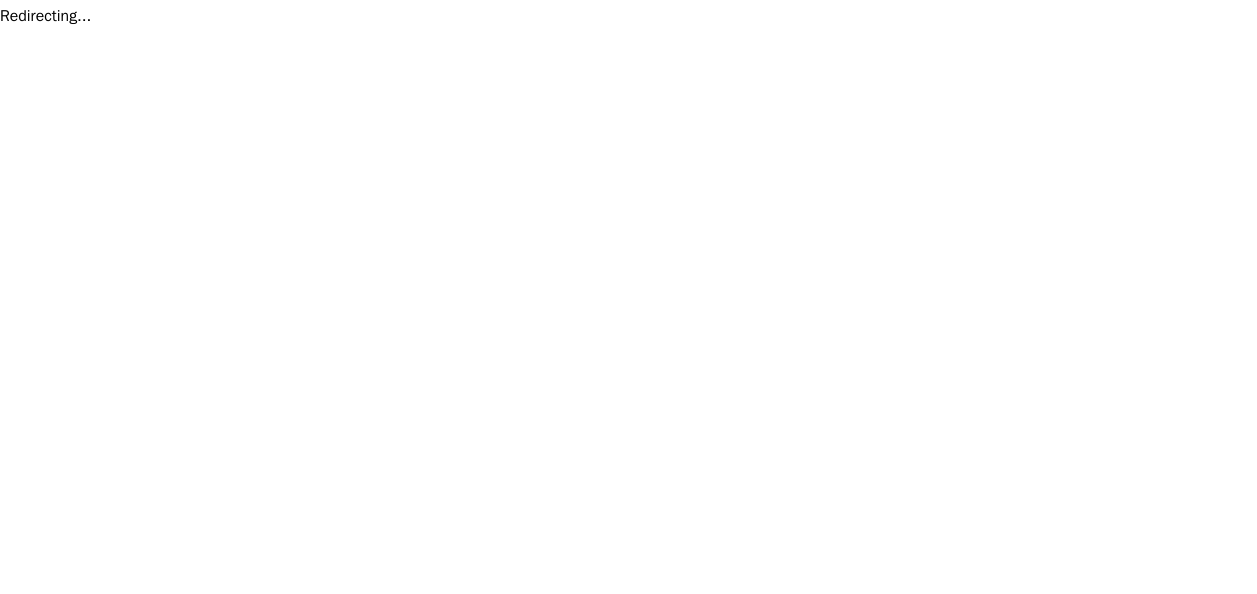 scroll, scrollTop: 0, scrollLeft: 0, axis: both 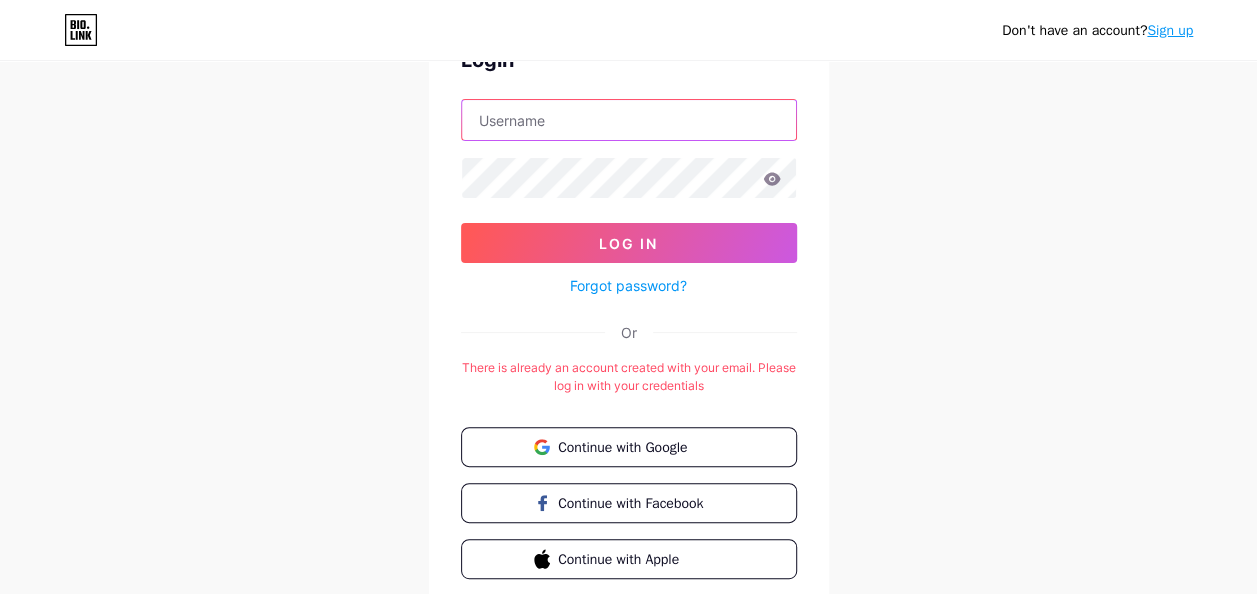 click at bounding box center (629, 120) 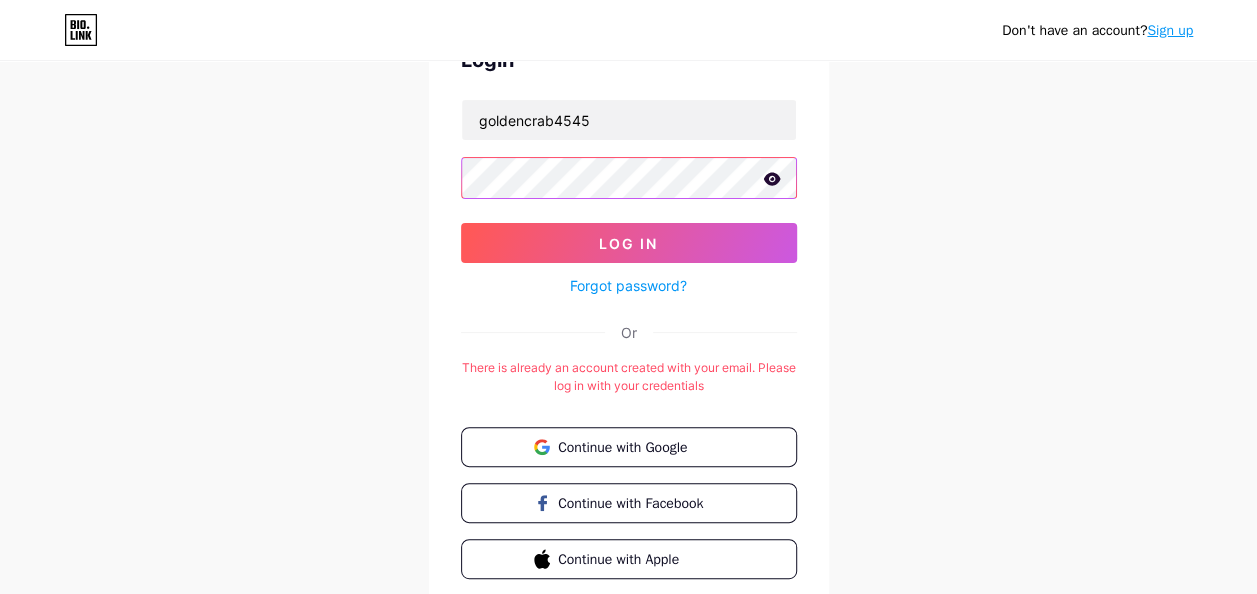 click on "Log In" at bounding box center [629, 243] 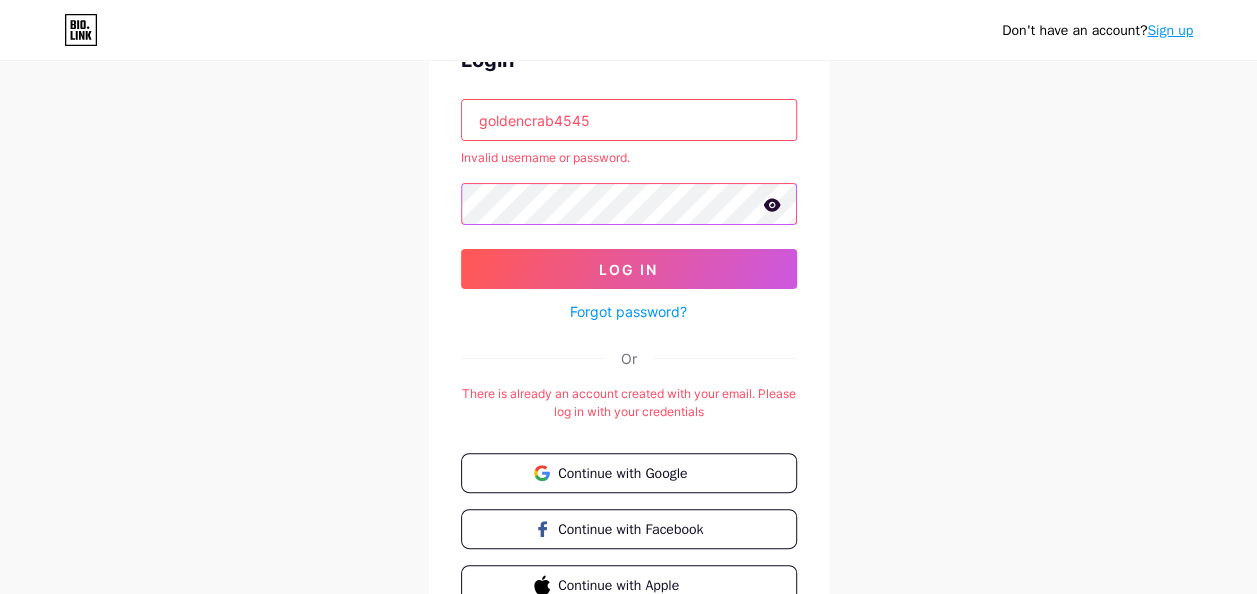 click on "Don't have an account?  Sign up   Login     goldencrab4545   Invalid username or password.             Log In
Forgot password?
Or     There is already an account created with your email. Please log in with your credentials   Continue with Google     Continue with Facebook
Continue with Apple" at bounding box center [628, 293] 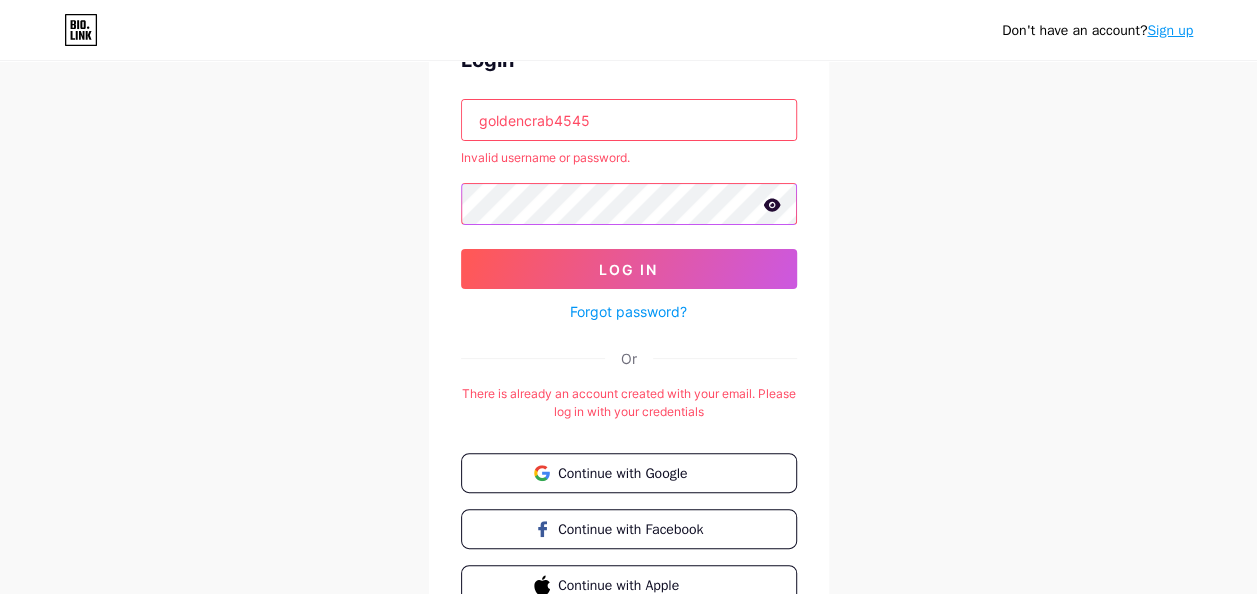 click on "Log In" at bounding box center [629, 269] 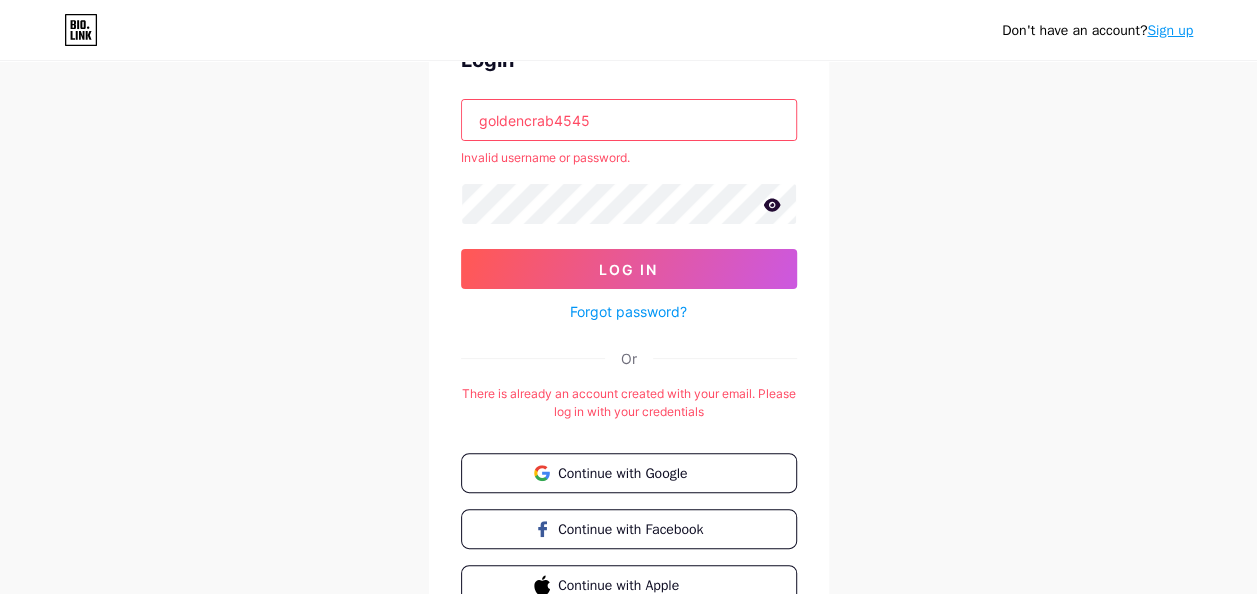 drag, startPoint x: 610, startPoint y: 114, endPoint x: 92, endPoint y: 171, distance: 521.12665 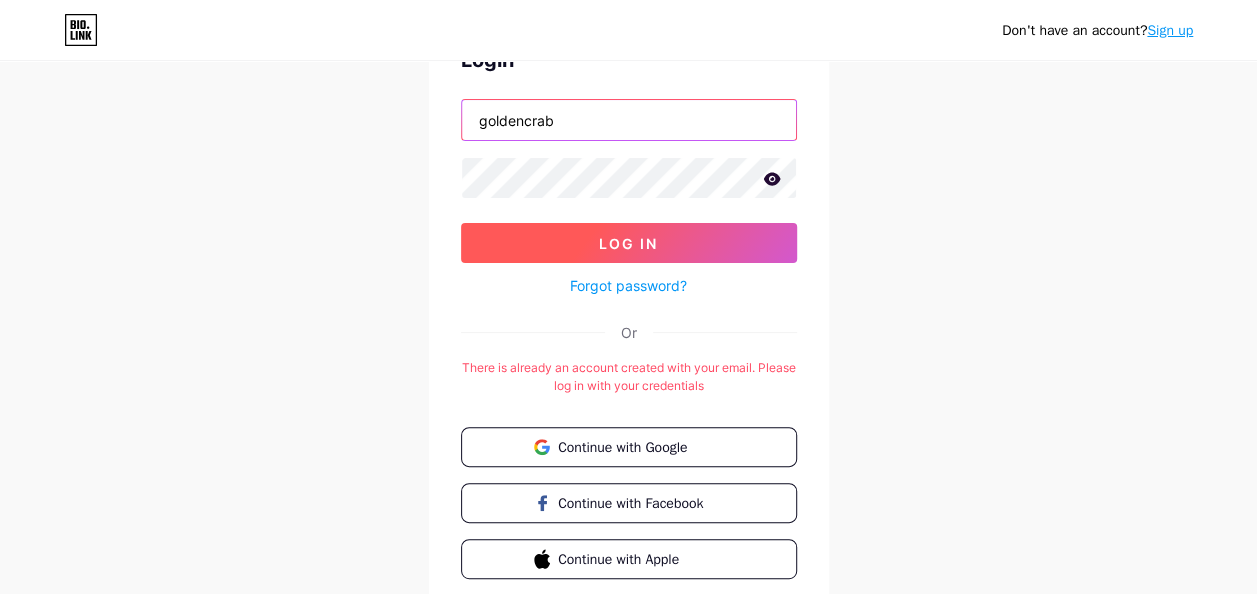 type on "goldencrab" 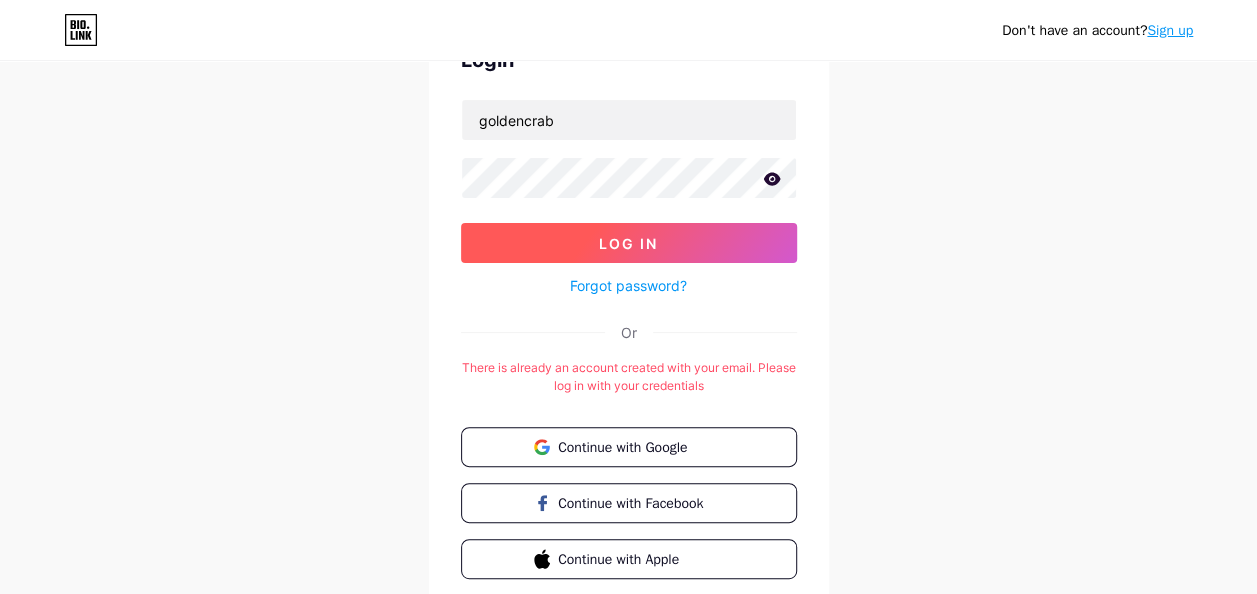 click on "Log In" at bounding box center (629, 243) 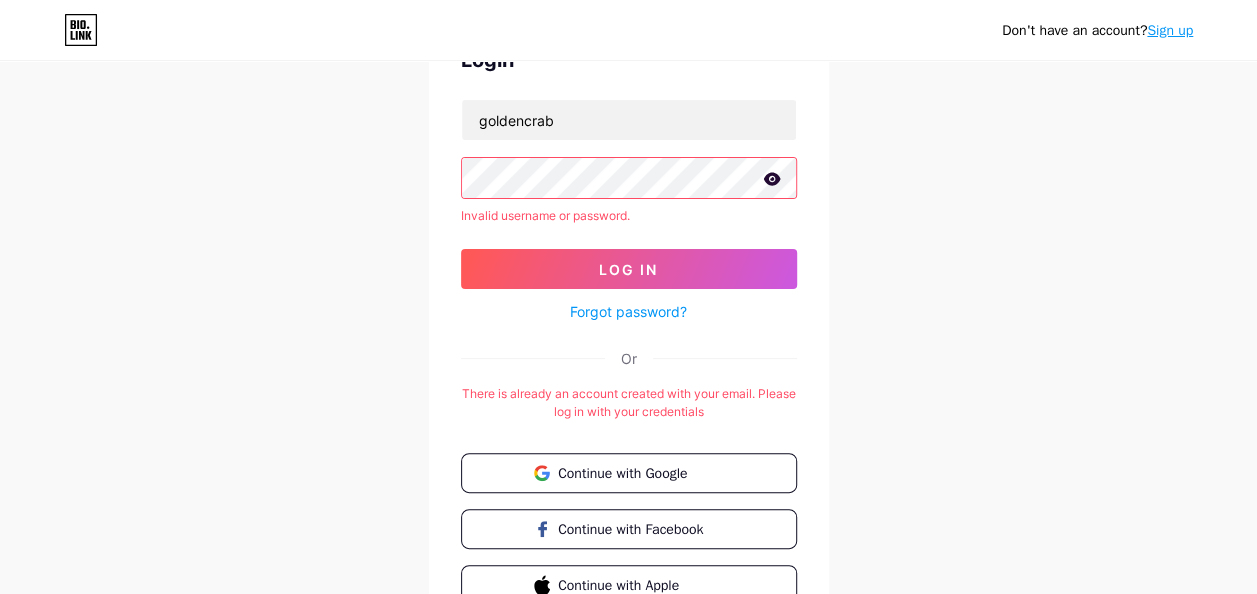 click on "Don't have an account?  Sign up   Login     goldencrab           Invalid username or password.     Log In
Forgot password?
Or     There is already an account created with your email. Please log in with your credentials   Continue with Google     Continue with Facebook
Continue with Apple" at bounding box center [628, 293] 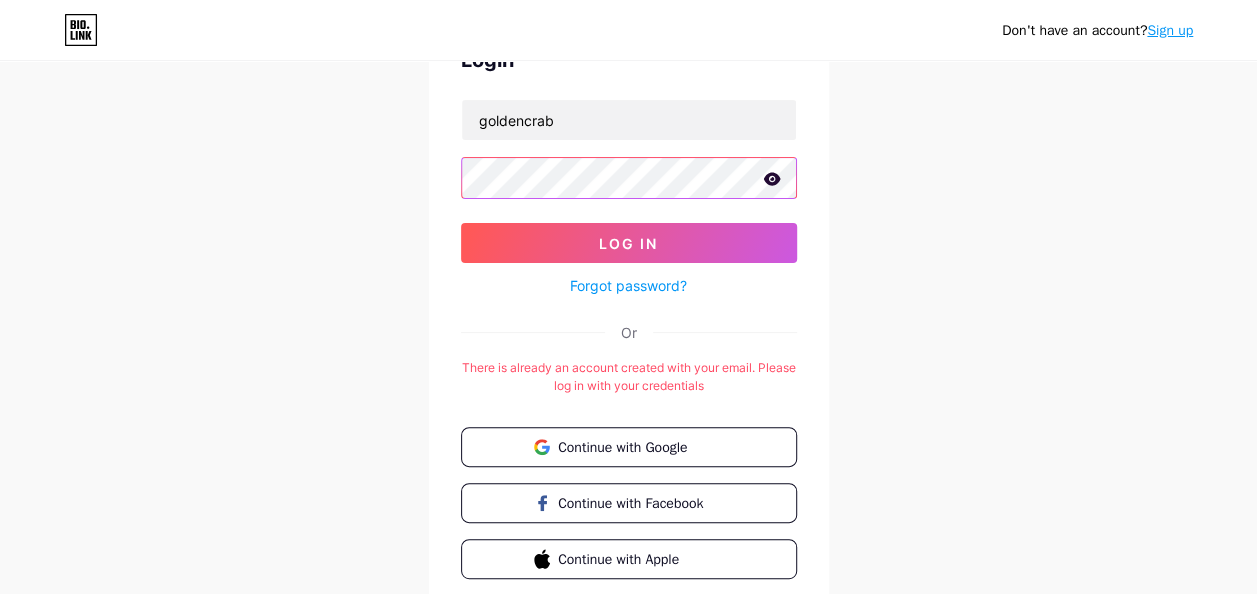 click on "Log In" at bounding box center [629, 243] 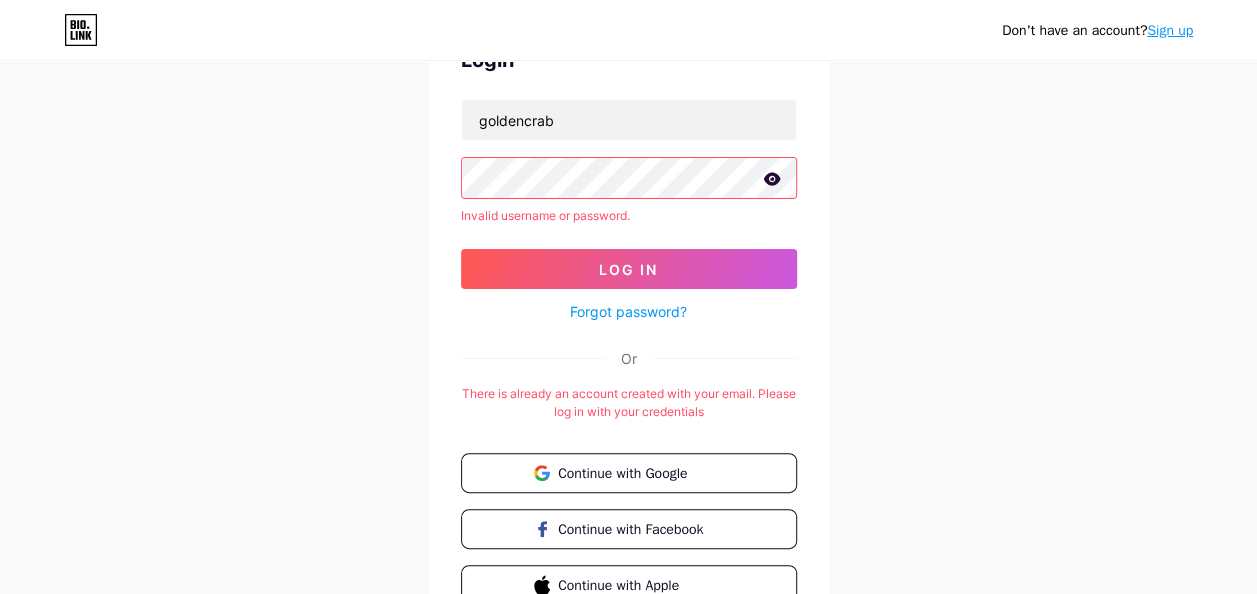 click on "Don't have an account?  Sign up   Login     goldencrab           Invalid username or password.     Log In
Forgot password?
Or     There is already an account created with your email. Please log in with your credentials   Continue with Google     Continue with Facebook
Continue with Apple" at bounding box center (628, 293) 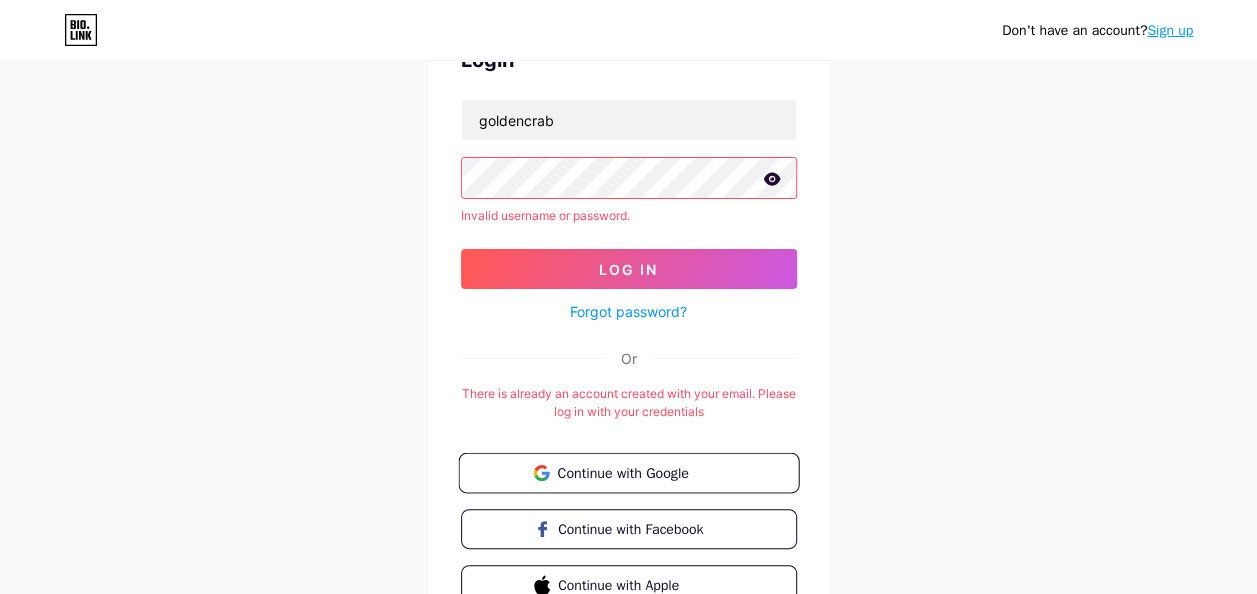 click on "Continue with Google" at bounding box center [640, 472] 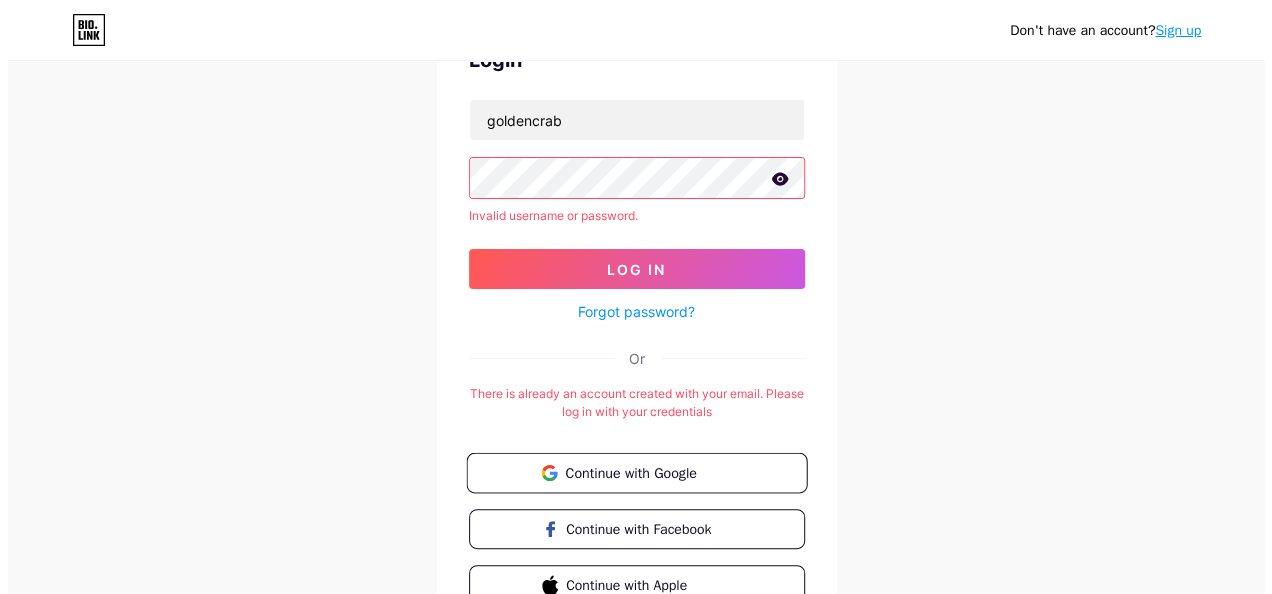 scroll, scrollTop: 0, scrollLeft: 0, axis: both 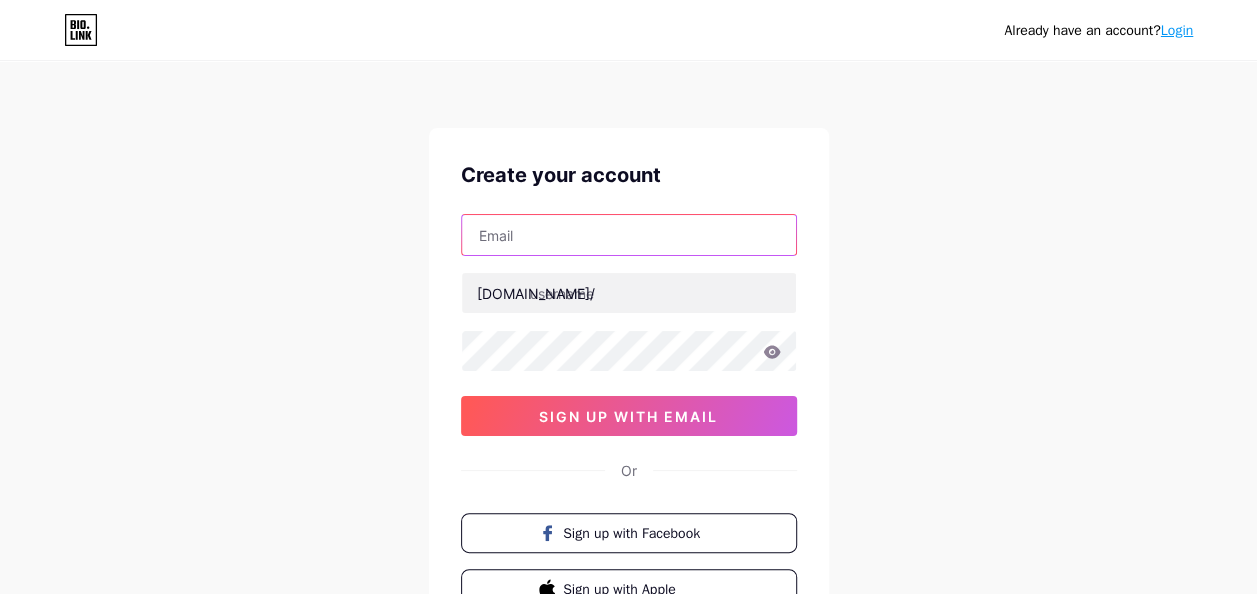 click at bounding box center (629, 235) 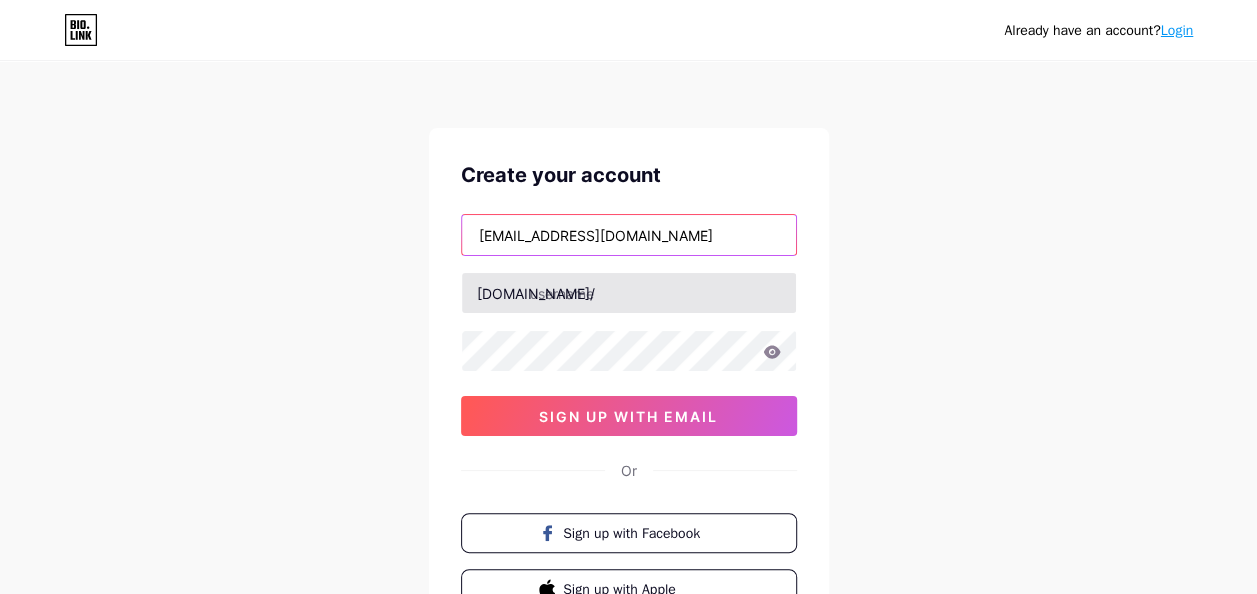 type on "Goldencrab4545@gmail.com" 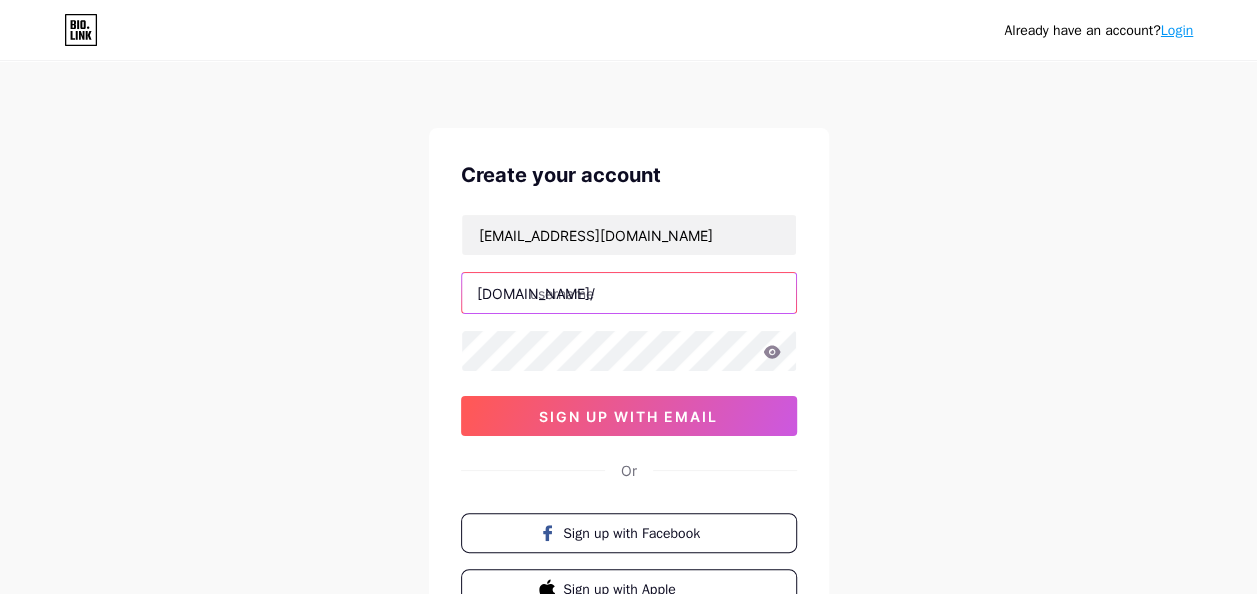 click at bounding box center (629, 293) 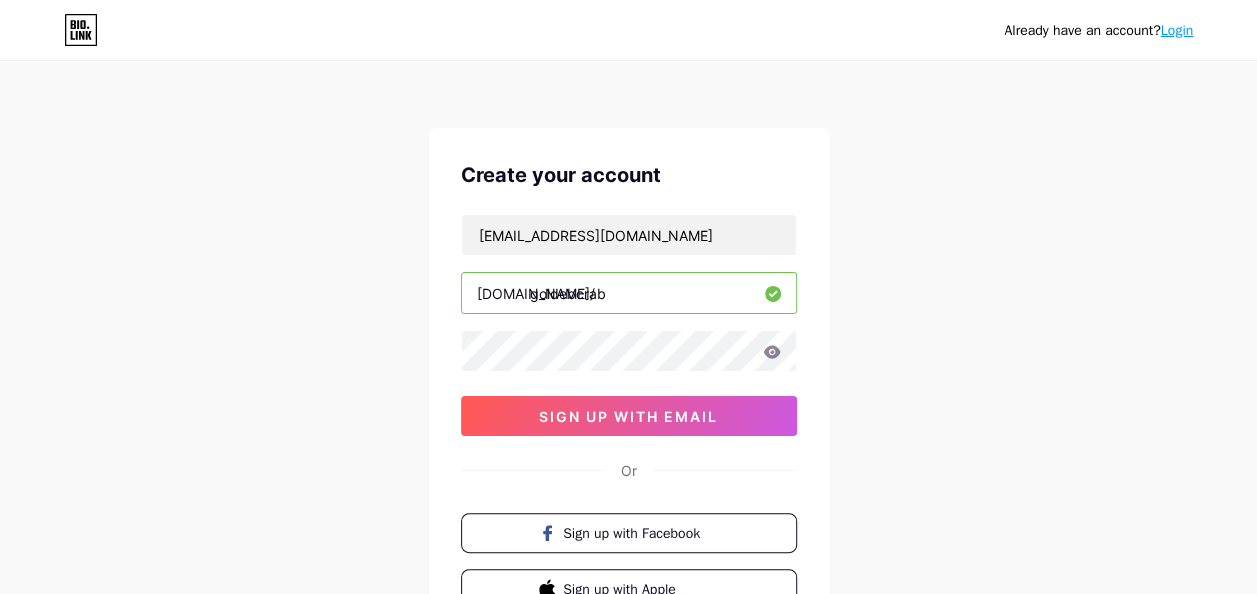 type on "goldebcrab" 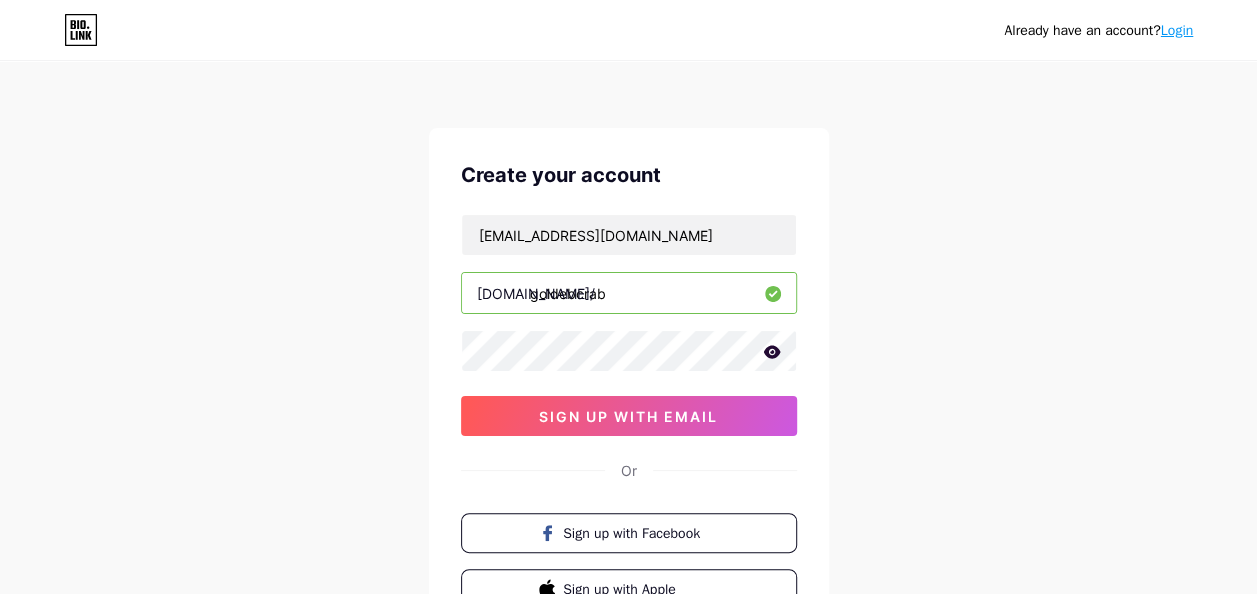 click 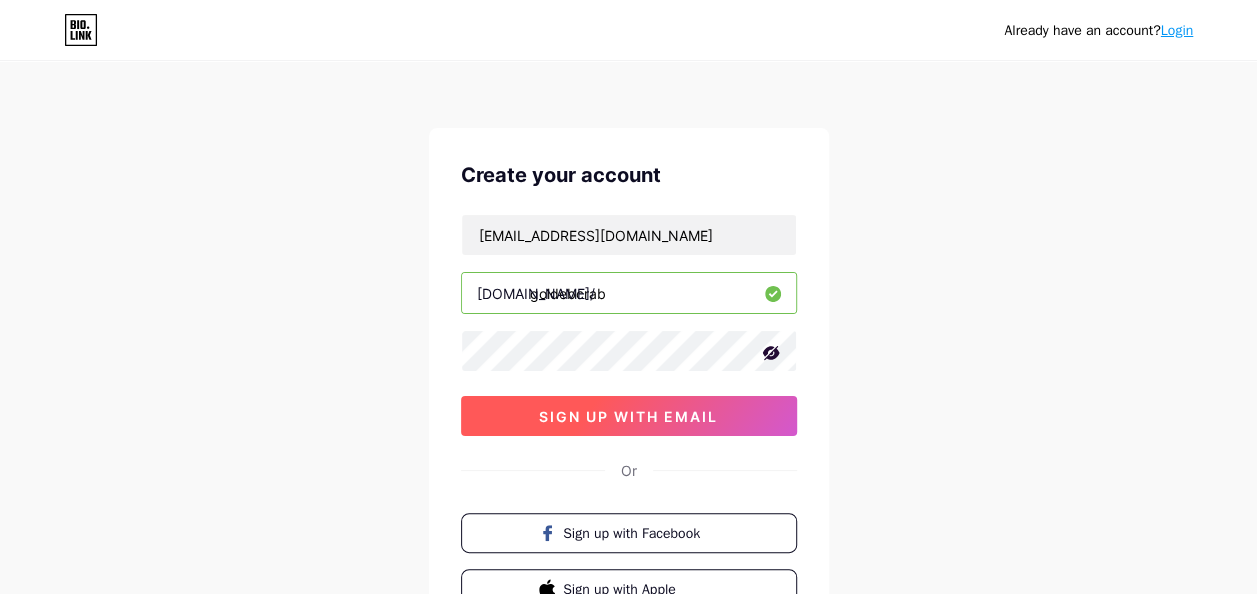 click on "sign up with email" at bounding box center [628, 416] 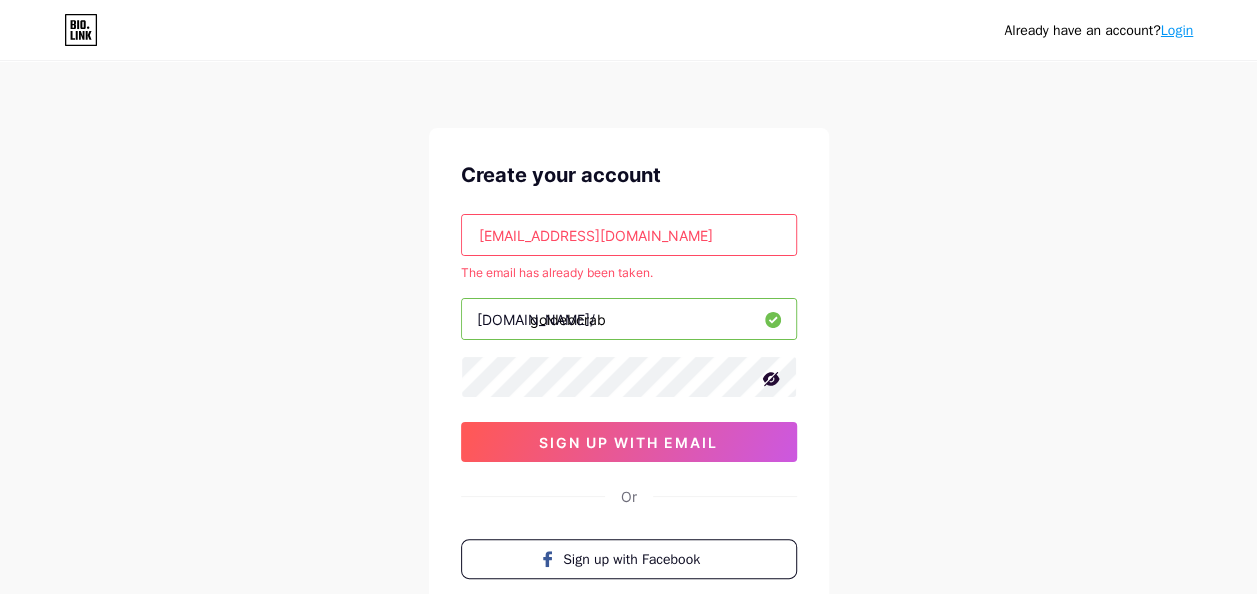 drag, startPoint x: 712, startPoint y: 231, endPoint x: 362, endPoint y: 252, distance: 350.62943 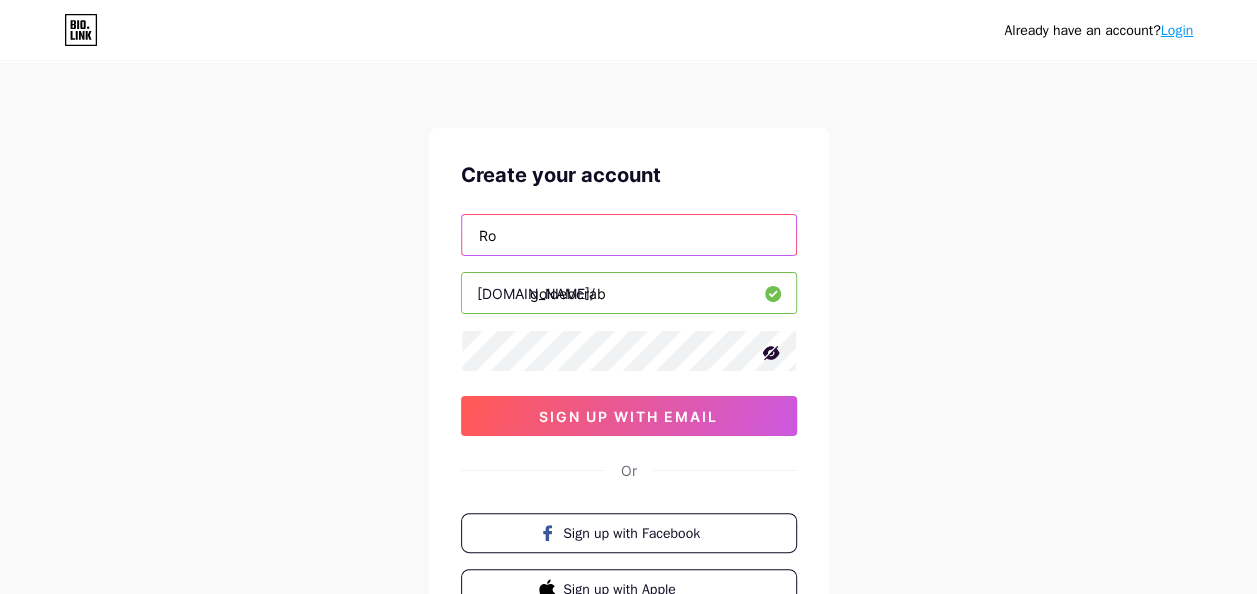 type on "R" 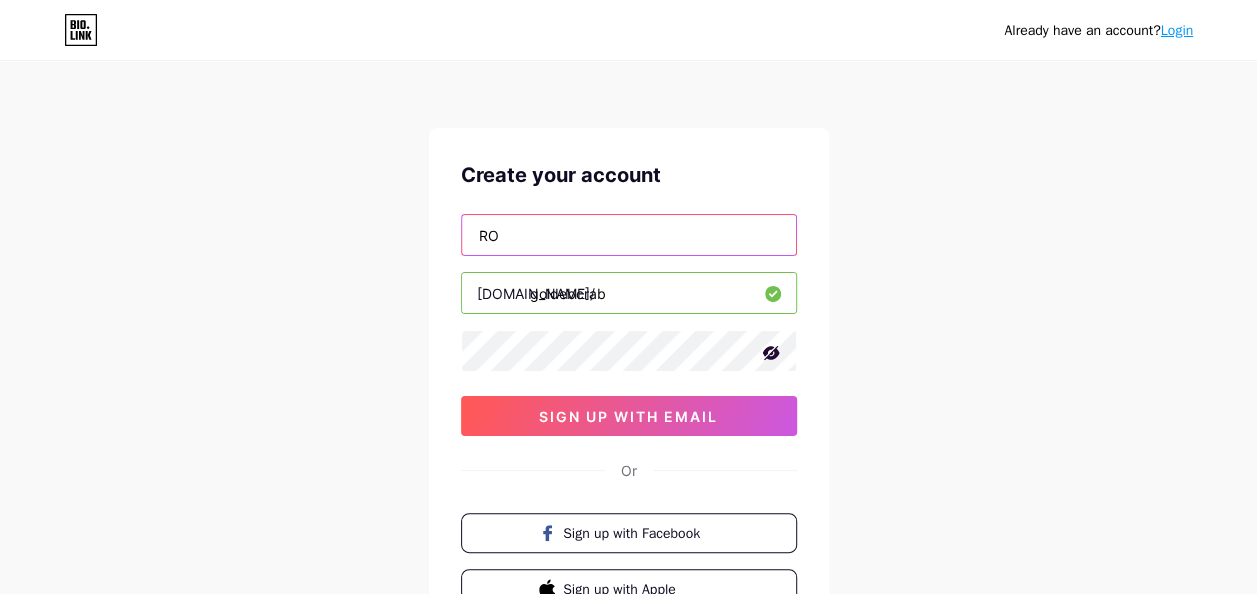 type on "R" 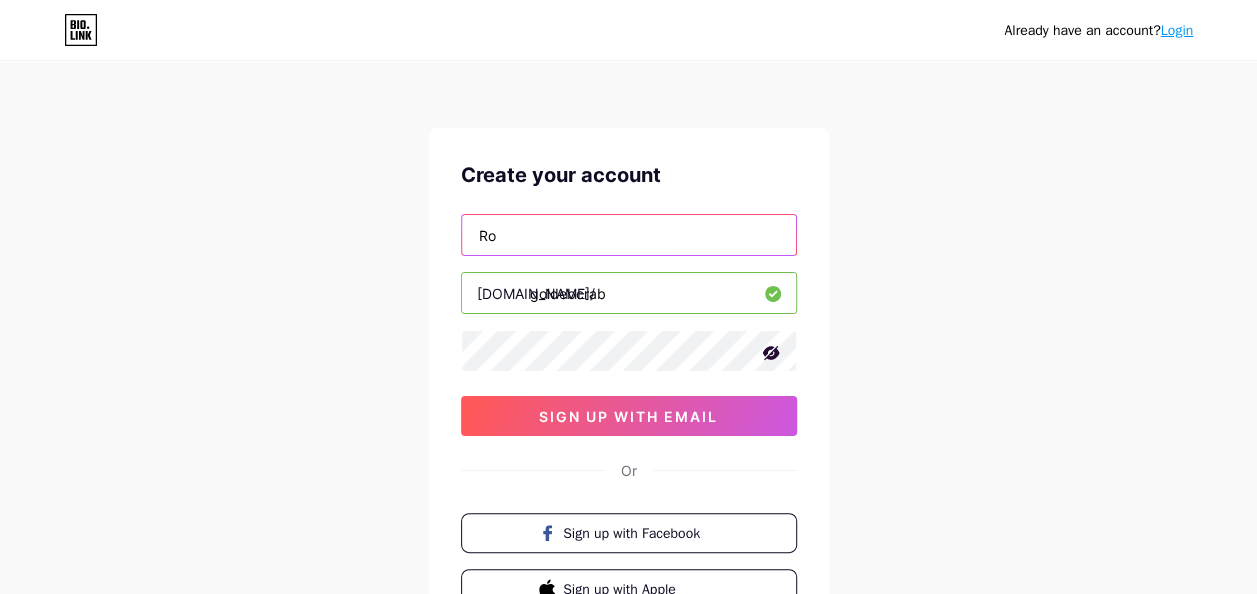 type on "R" 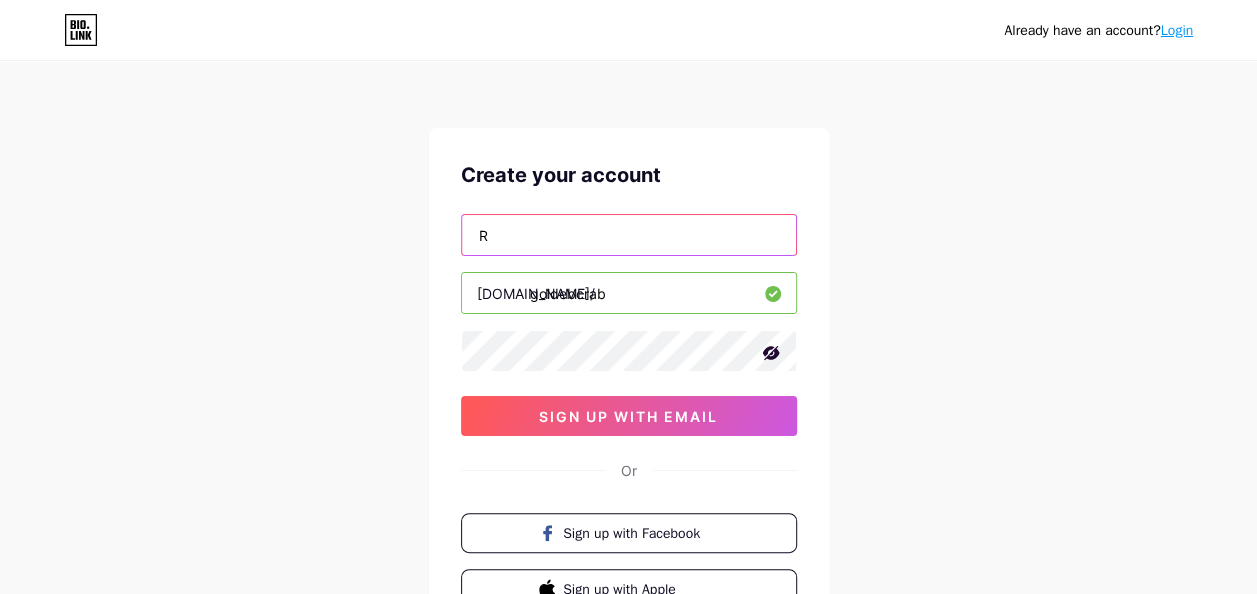 type 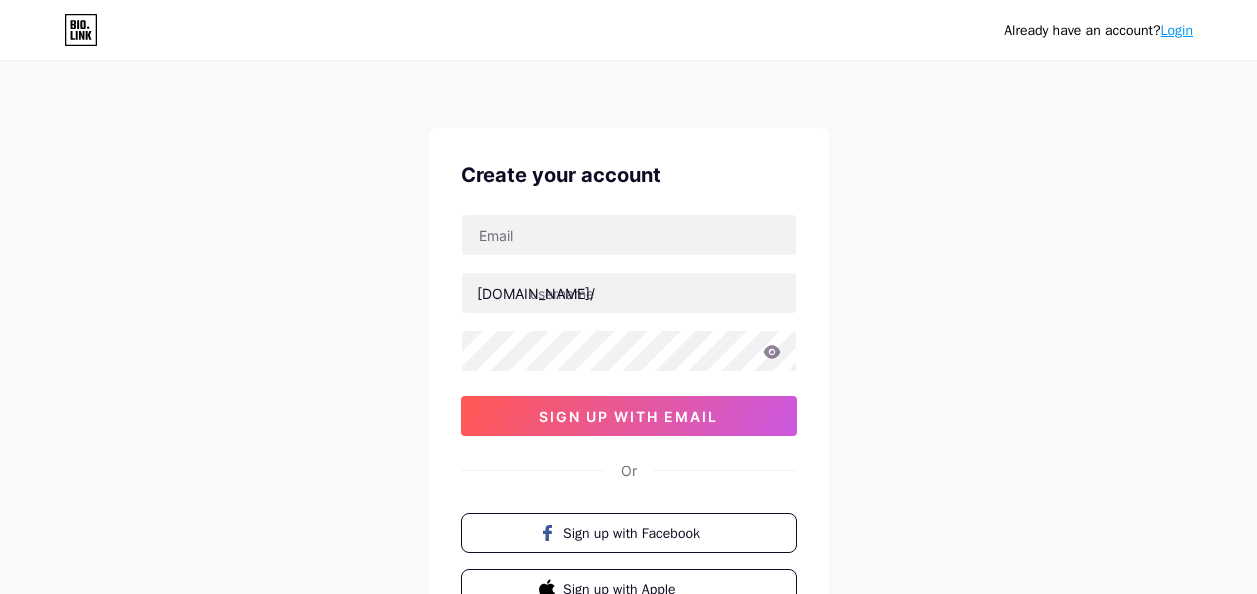 scroll, scrollTop: 0, scrollLeft: 0, axis: both 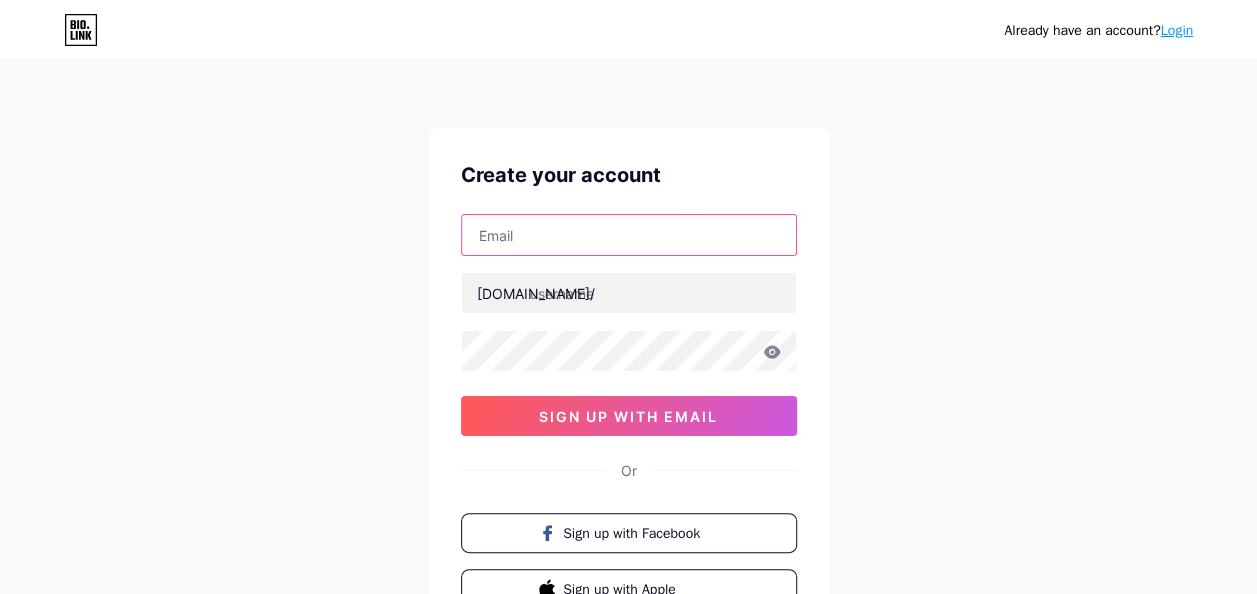 click at bounding box center (629, 235) 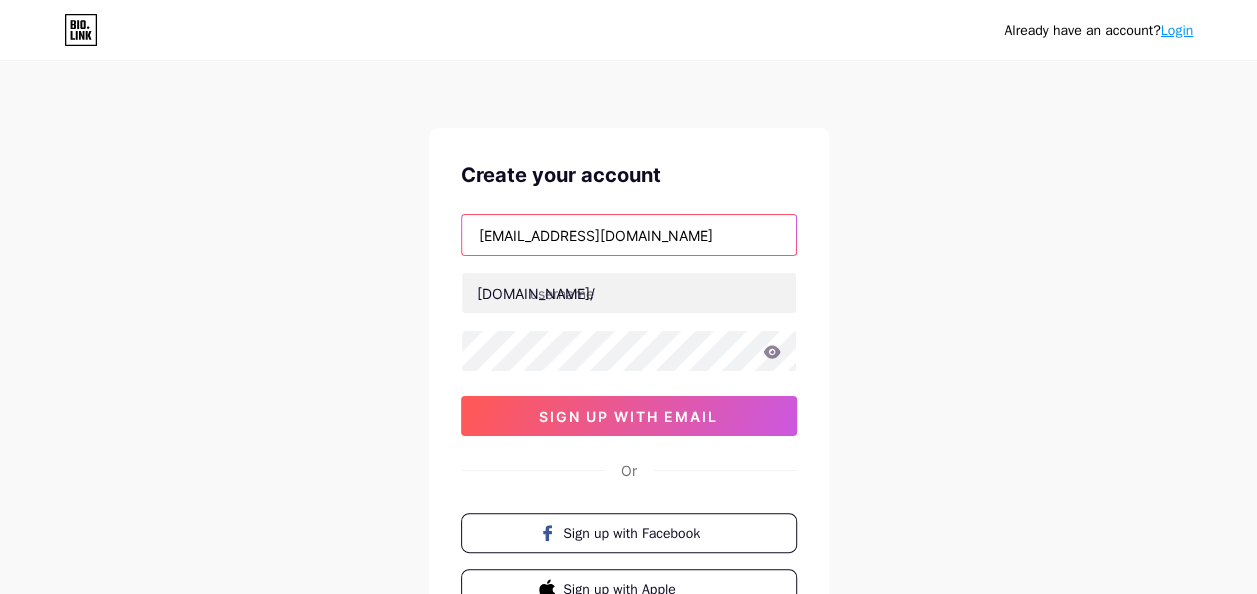 type on "[EMAIL_ADDRESS][DOMAIN_NAME]" 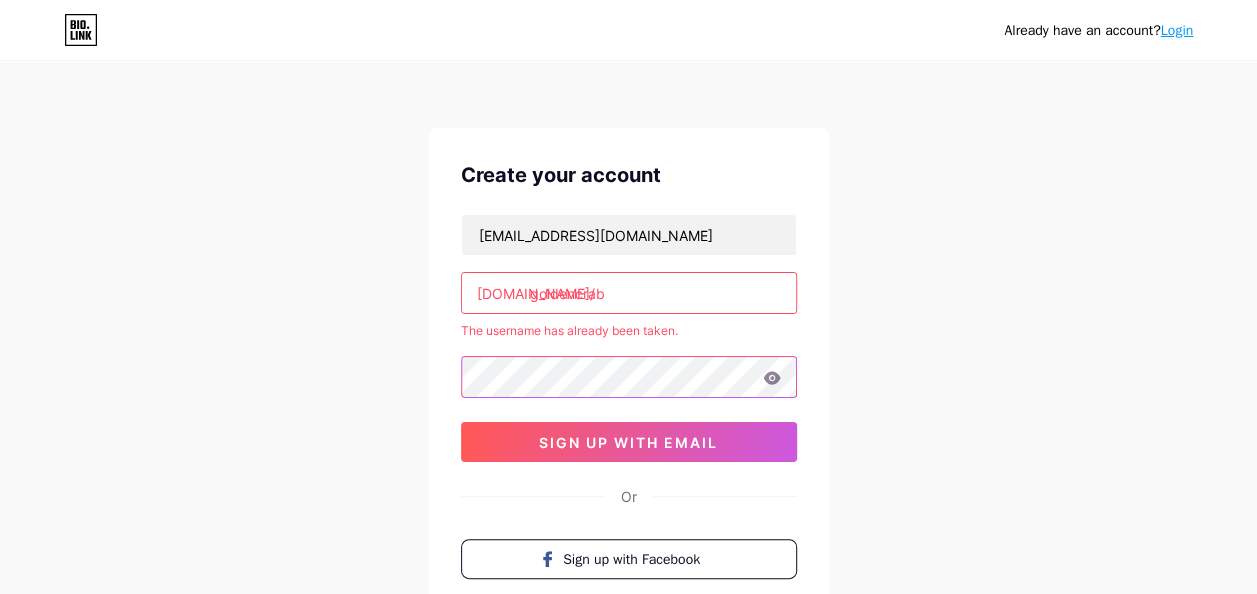 click on "Already have an account?  Login   Create your account     [EMAIL_ADDRESS][DOMAIN_NAME]     [DOMAIN_NAME]/   goldencrab     The username has already been taken.                 sign up with email         Or       Sign up with Facebook
Sign up with Apple
By signing up, you agree to our  Terms of Service  and  Privacy Policy ." at bounding box center (628, 395) 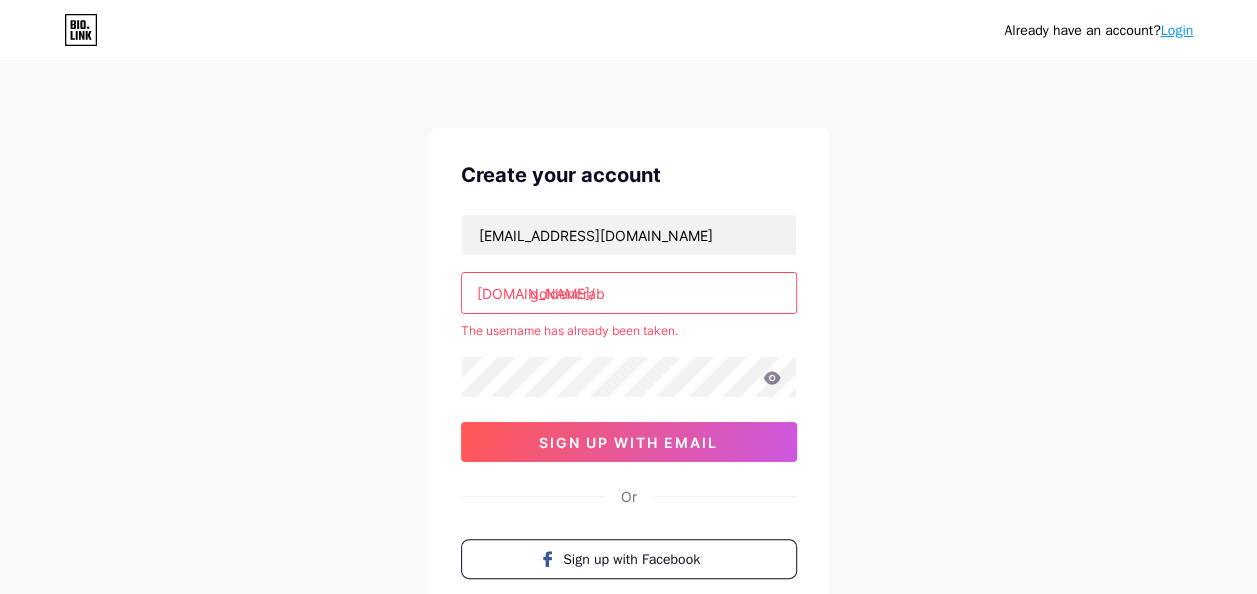 click on "goldencrab" at bounding box center (629, 293) 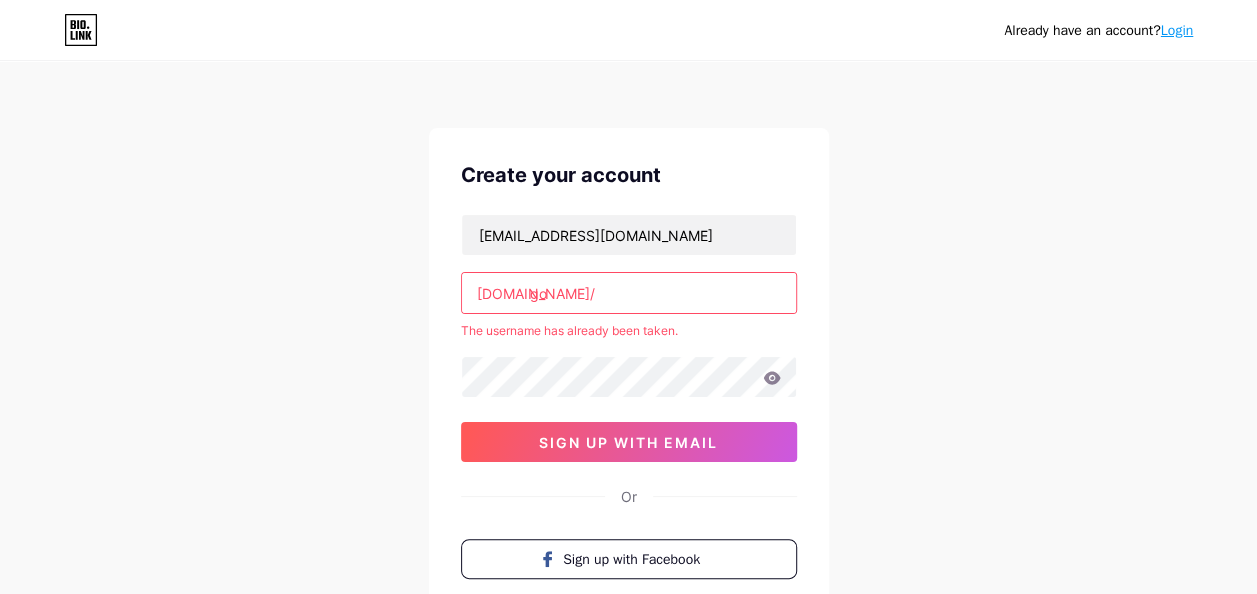 type on "g" 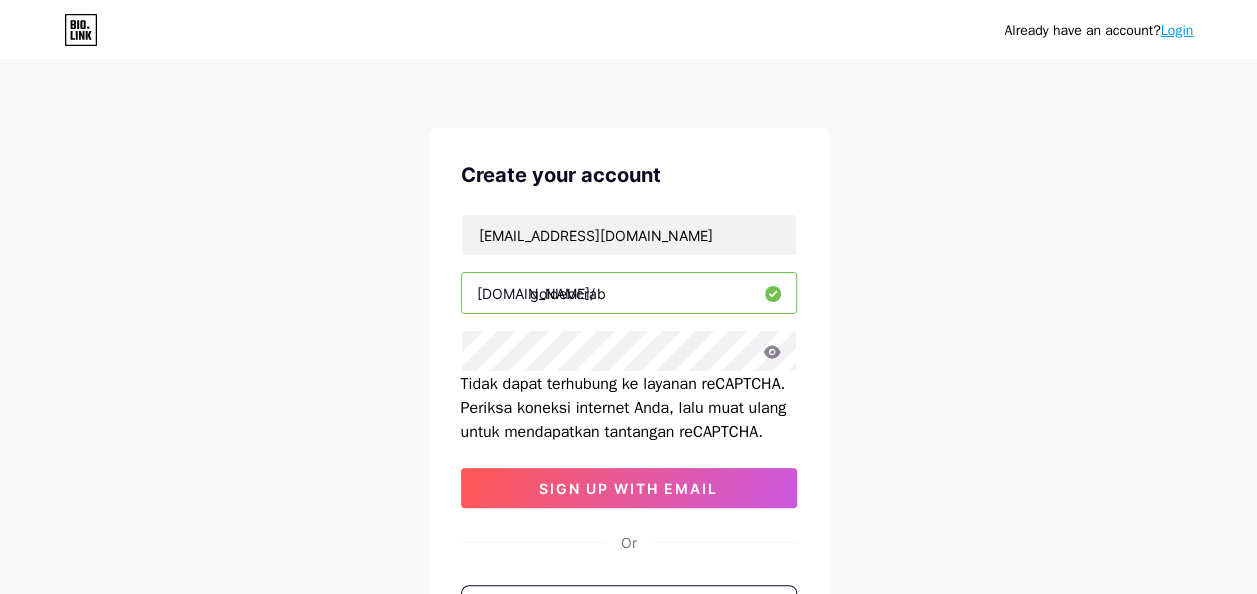 click on "goldebcrab" at bounding box center [629, 293] 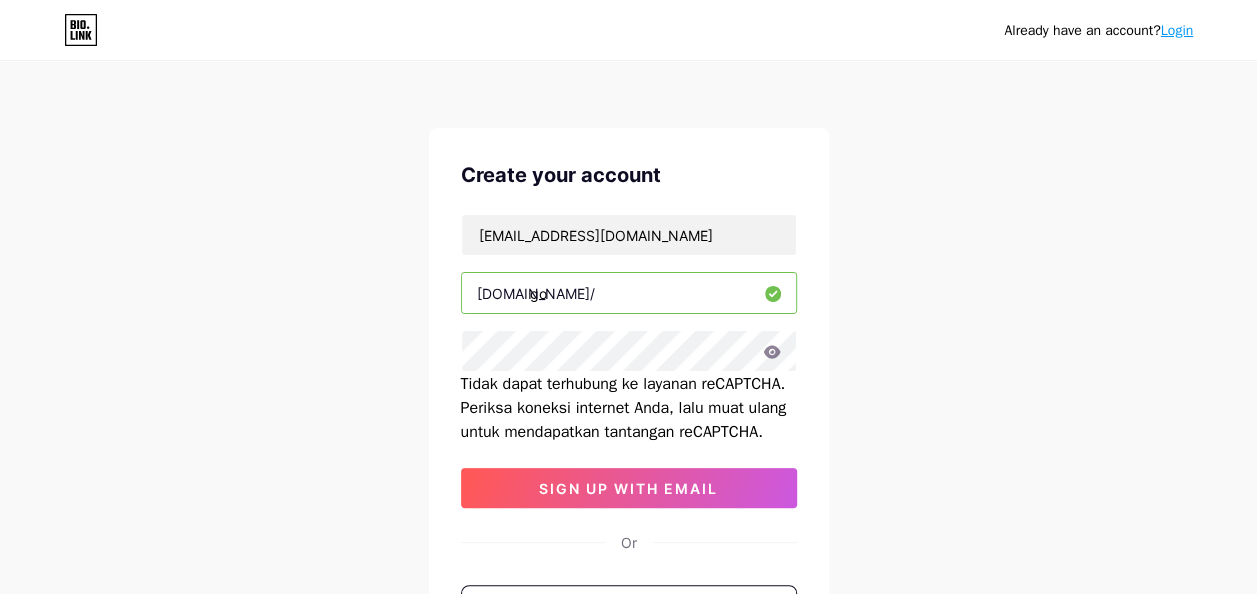 type on "g" 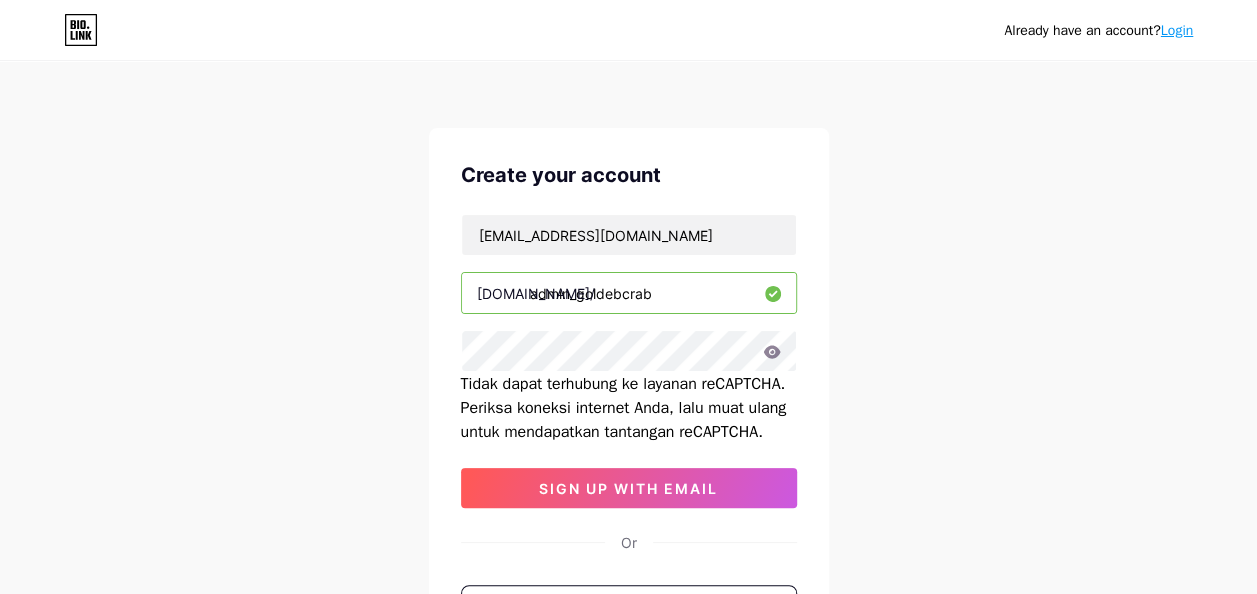 type on "admin_goldebcrab" 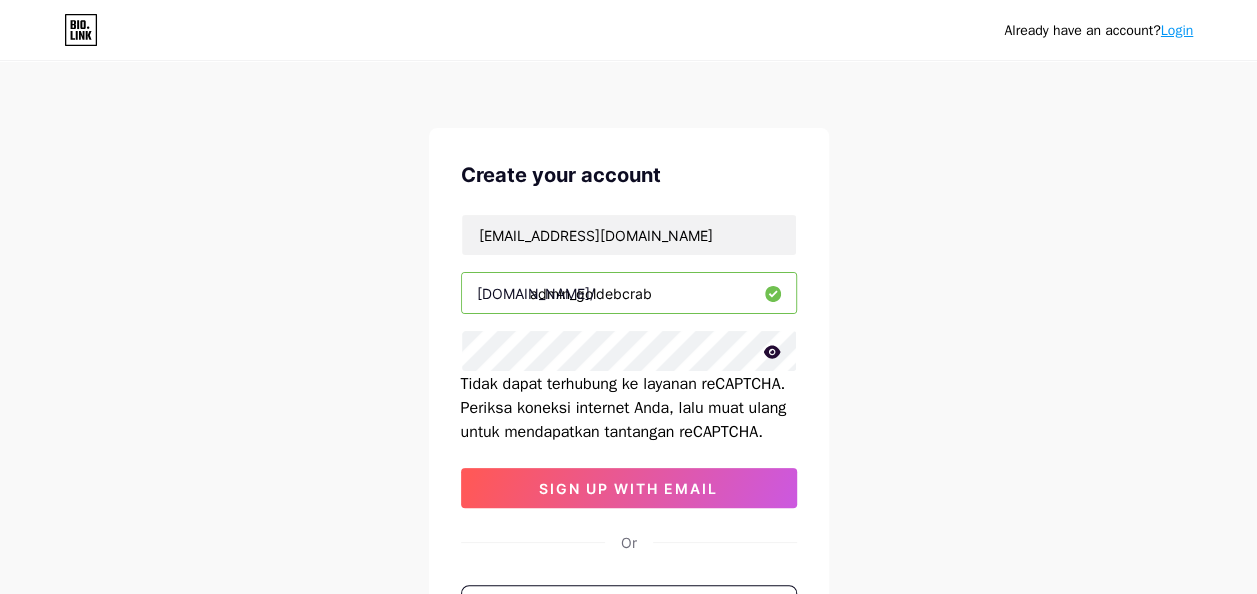 click 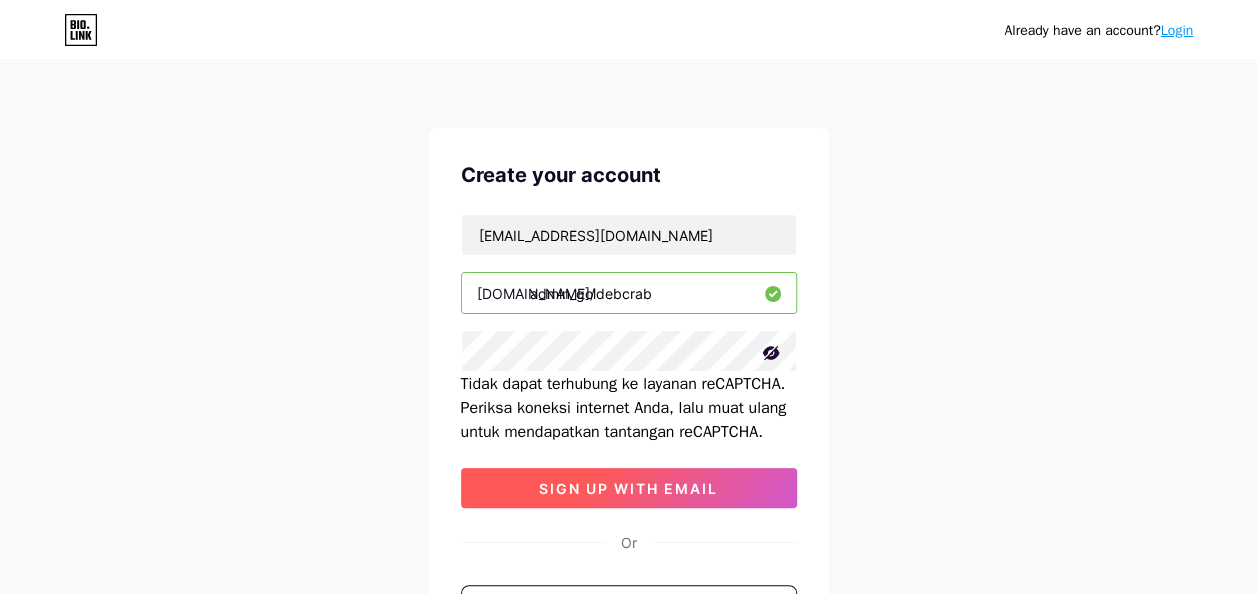 click on "sign up with email" at bounding box center [628, 488] 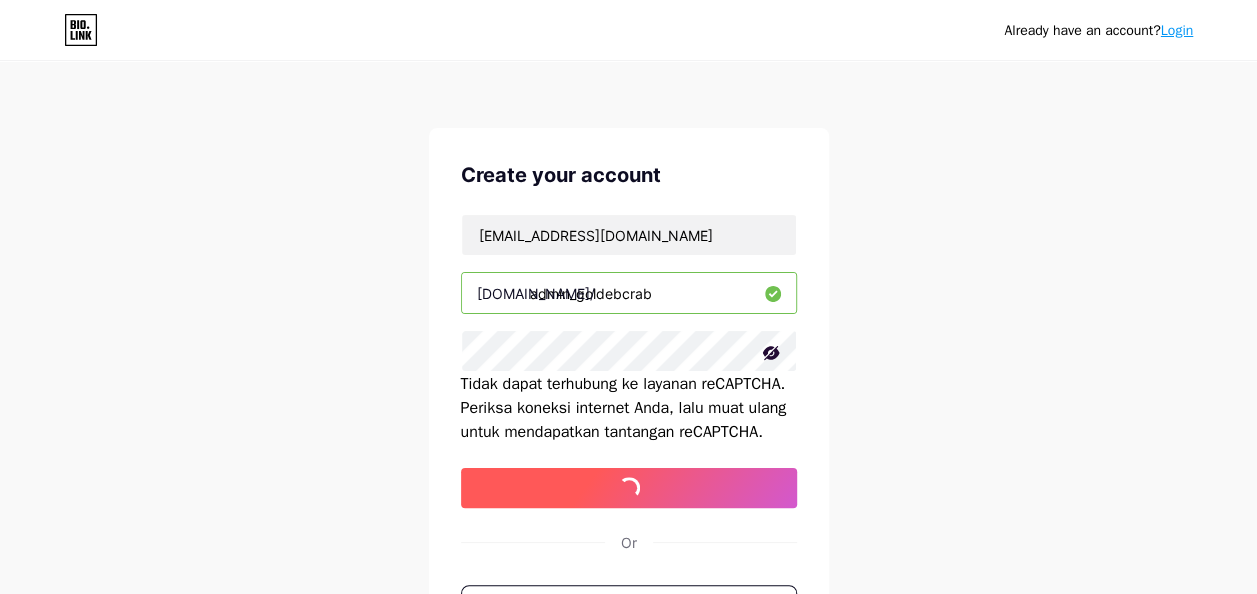 type 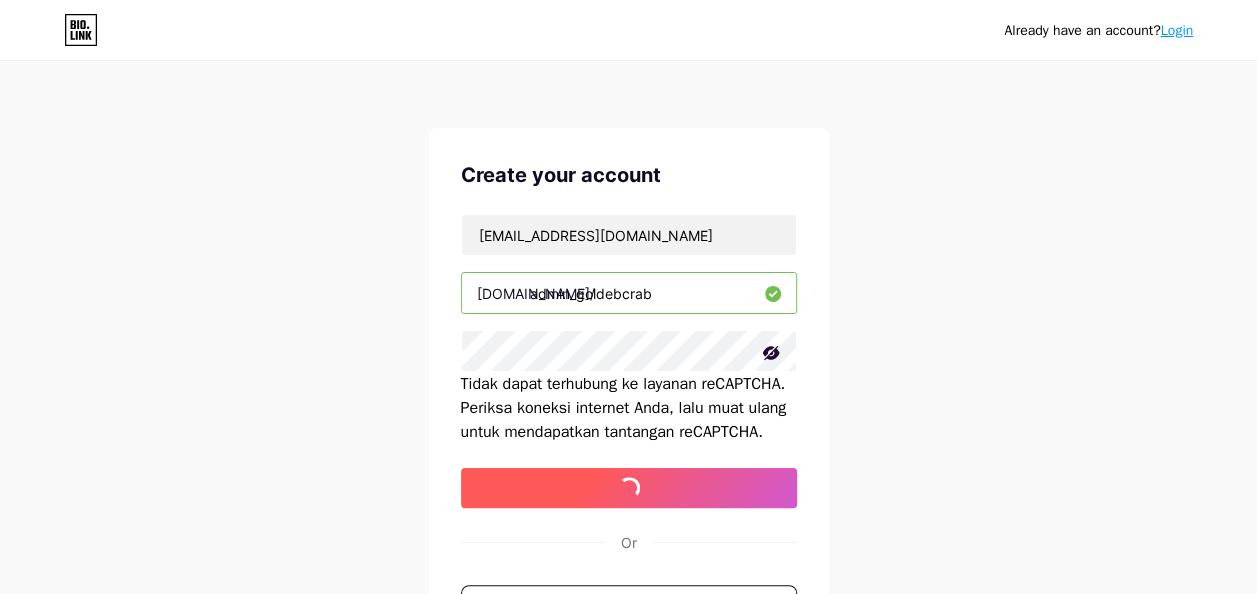 click at bounding box center (629, 488) 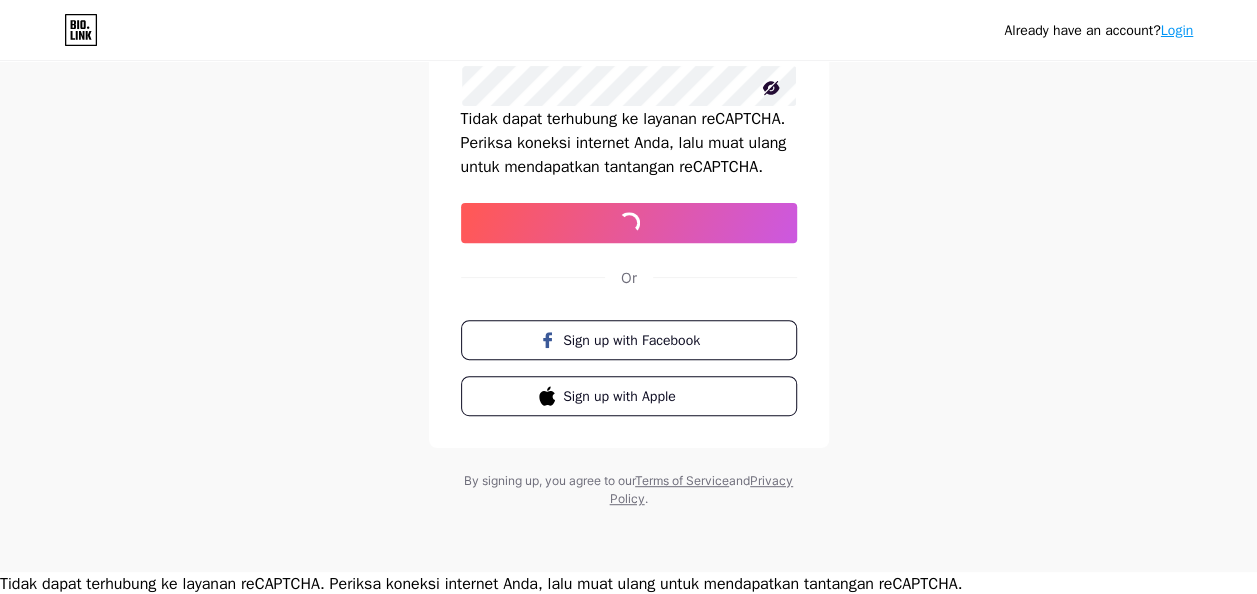 scroll, scrollTop: 0, scrollLeft: 0, axis: both 